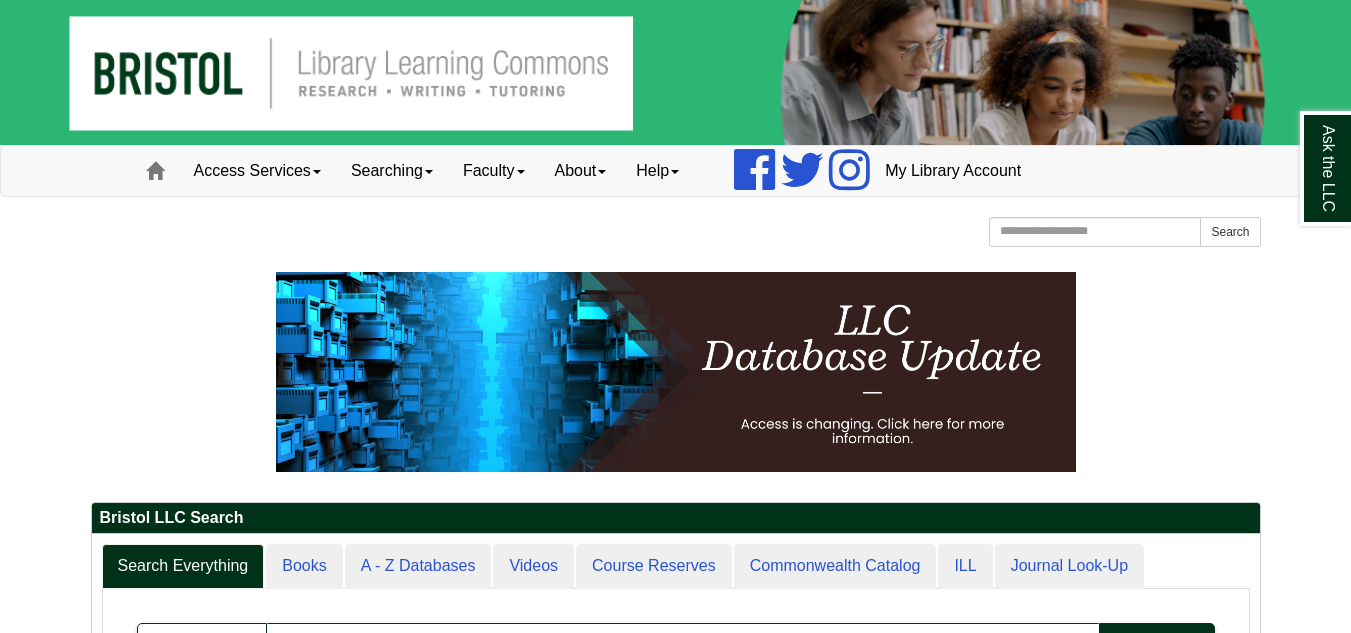 scroll, scrollTop: 0, scrollLeft: 0, axis: both 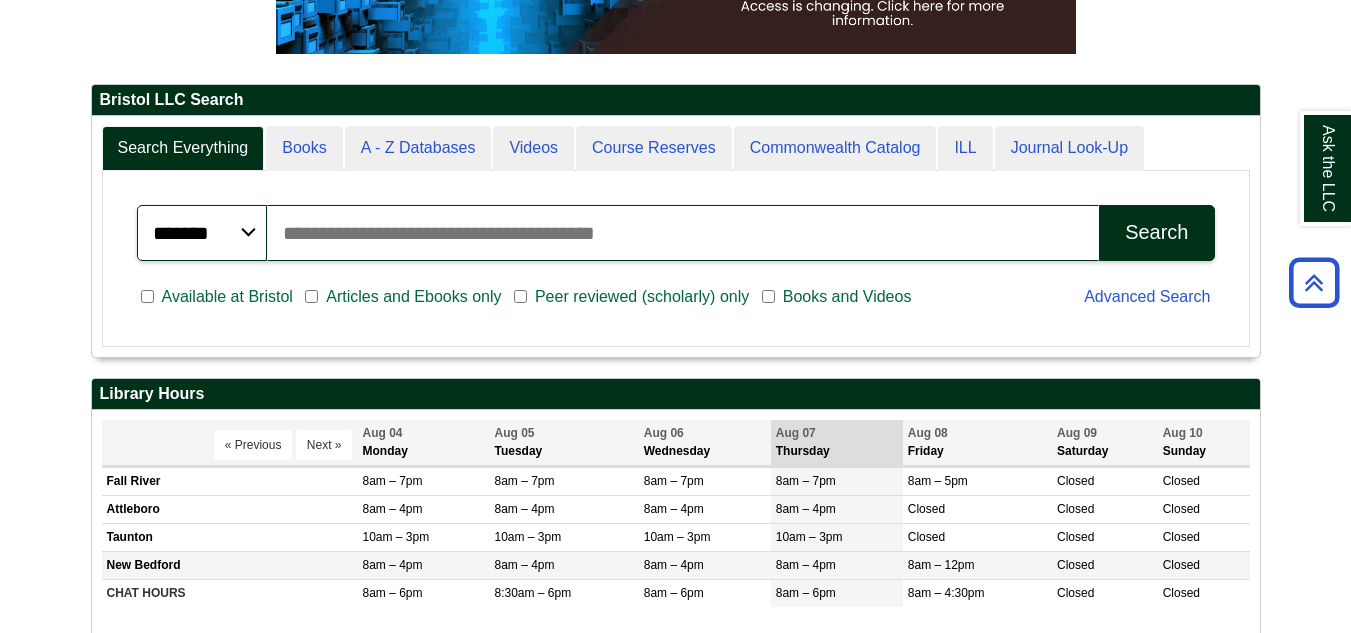 click on "New Bedford" at bounding box center [230, 566] 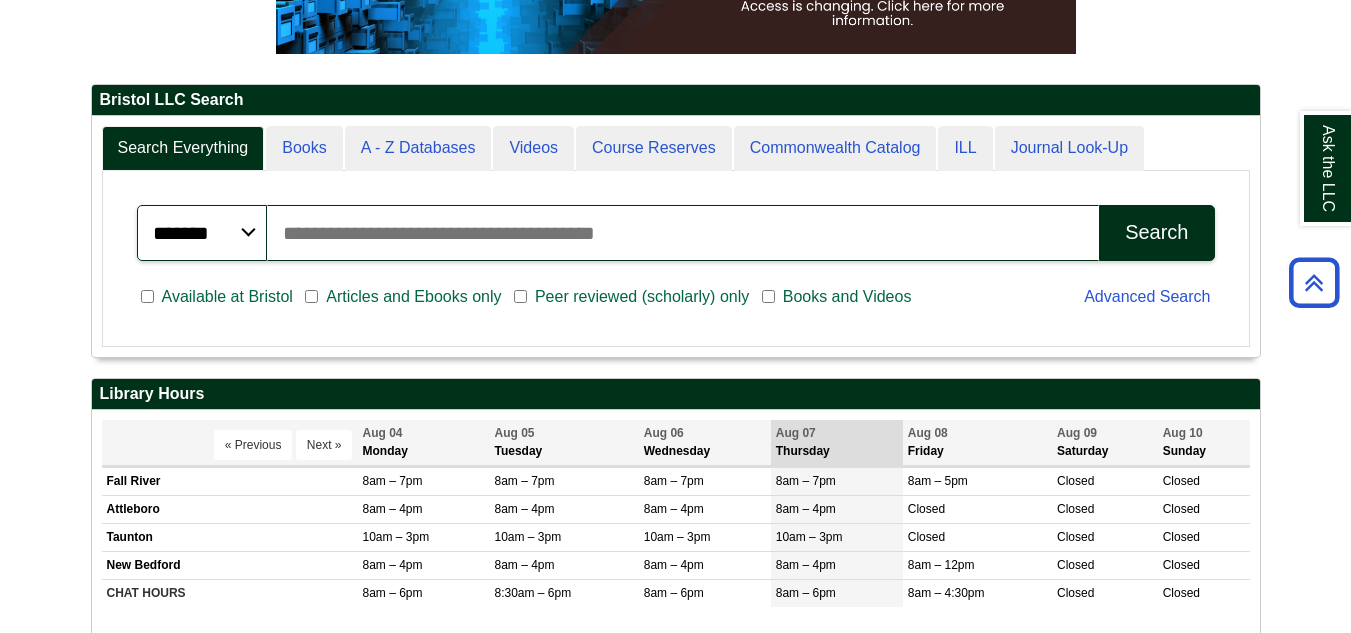 scroll, scrollTop: 10, scrollLeft: 10, axis: both 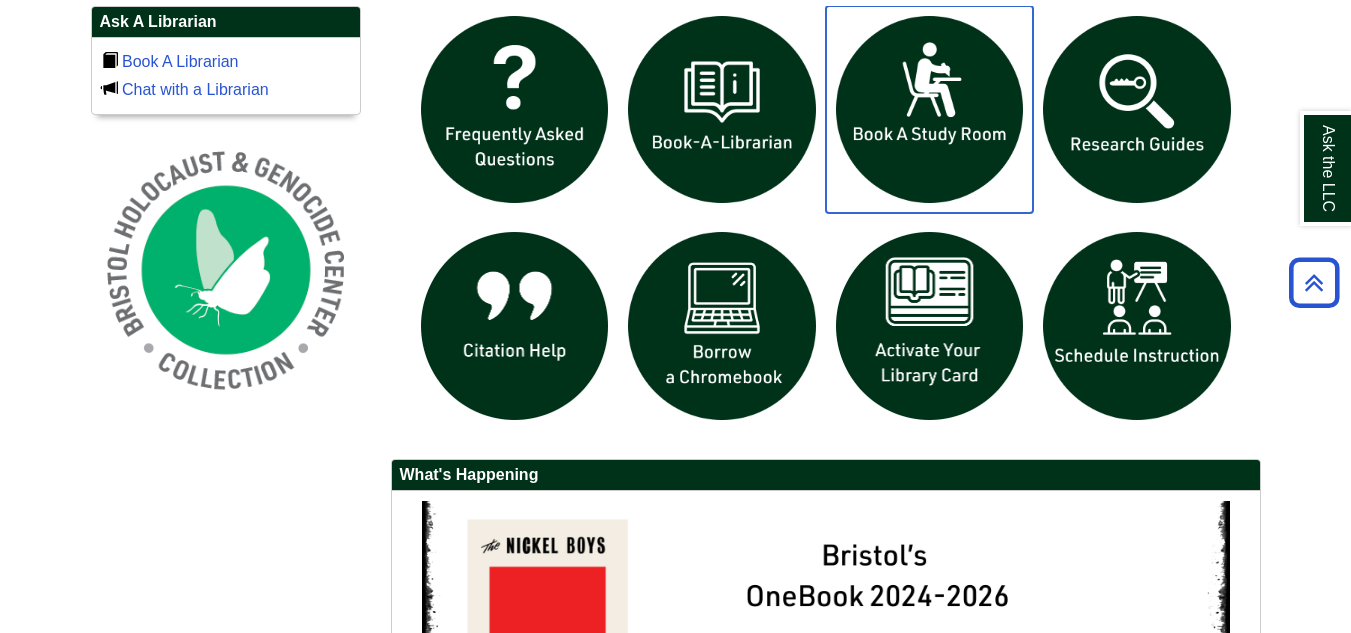 click at bounding box center (930, 110) 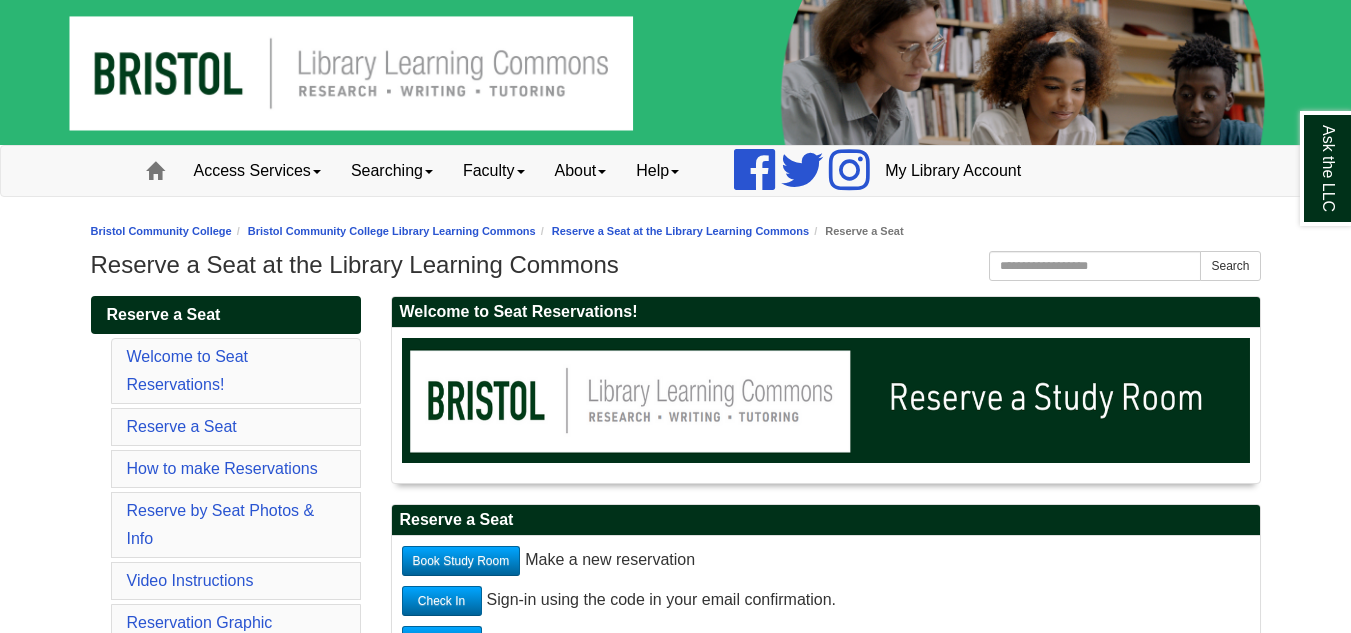 scroll, scrollTop: 0, scrollLeft: 0, axis: both 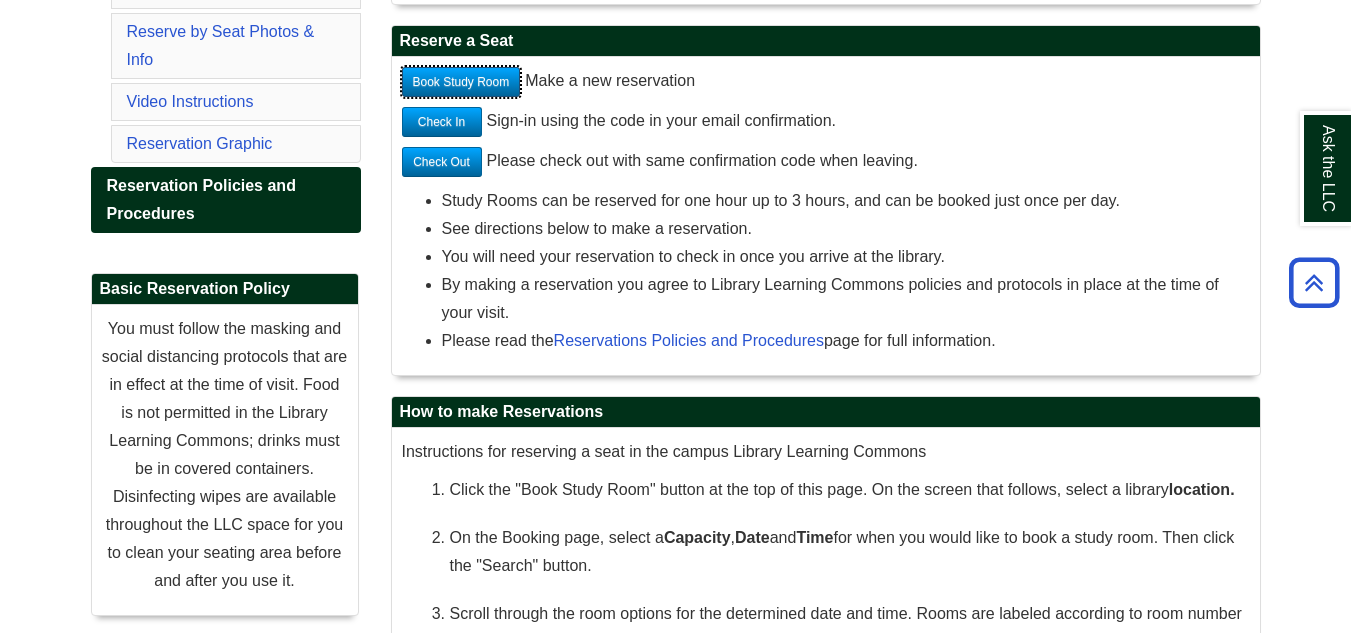 click on "Book Study Room" at bounding box center (461, 82) 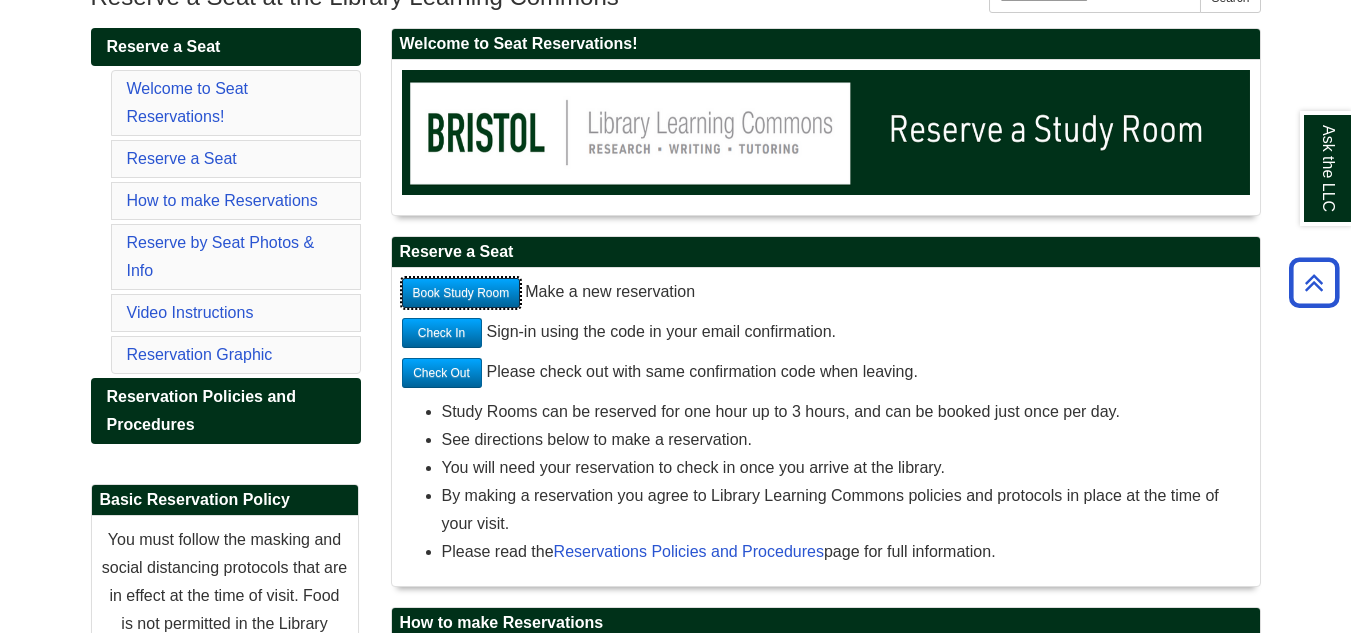 scroll, scrollTop: 262, scrollLeft: 0, axis: vertical 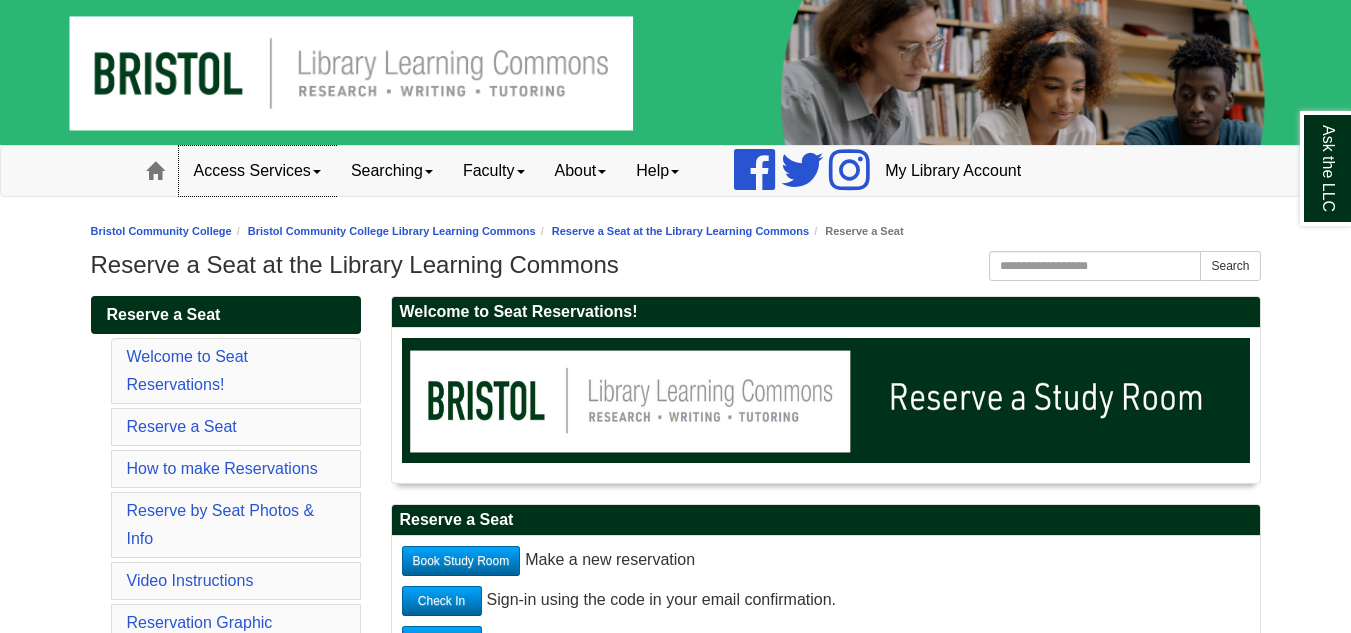 click on "Access Services" at bounding box center (257, 171) 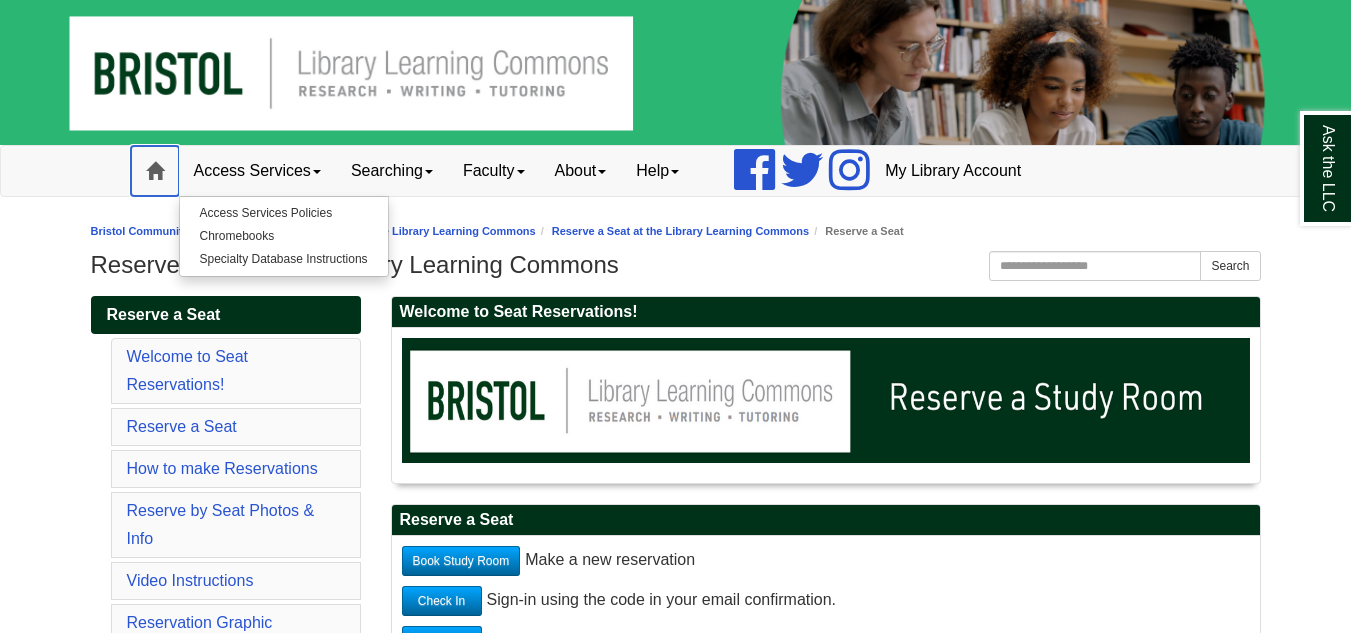 click on "Home" at bounding box center [155, 171] 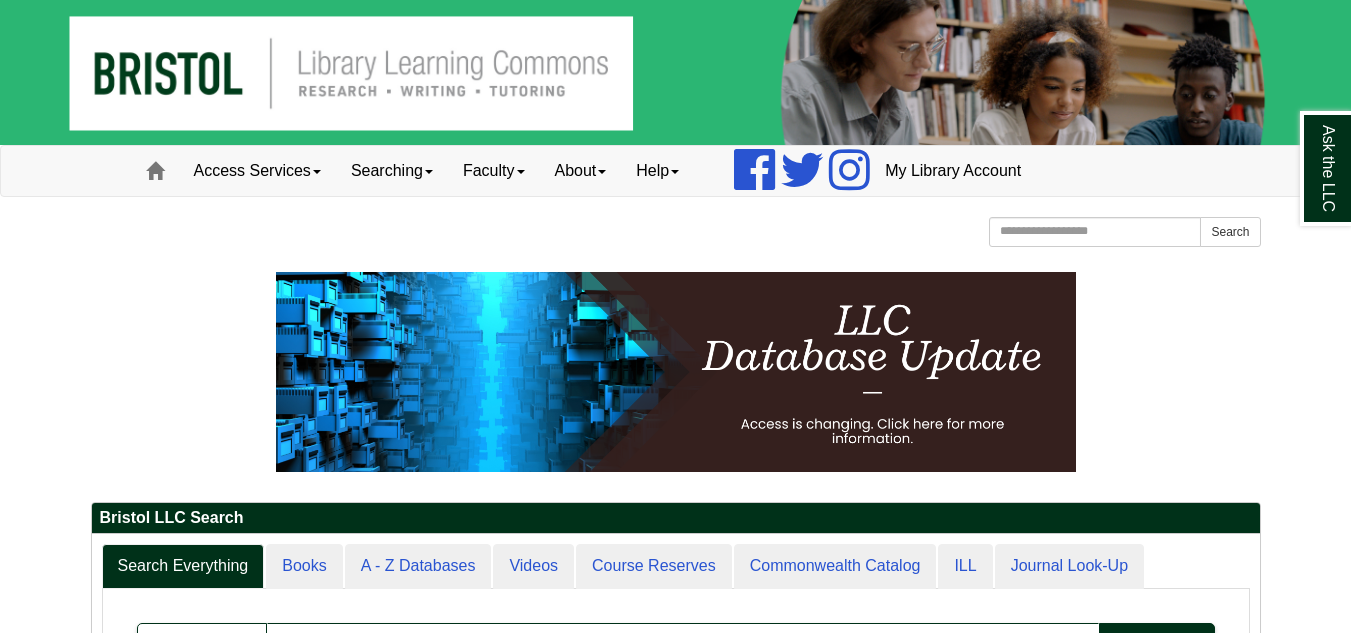 scroll, scrollTop: 0, scrollLeft: 0, axis: both 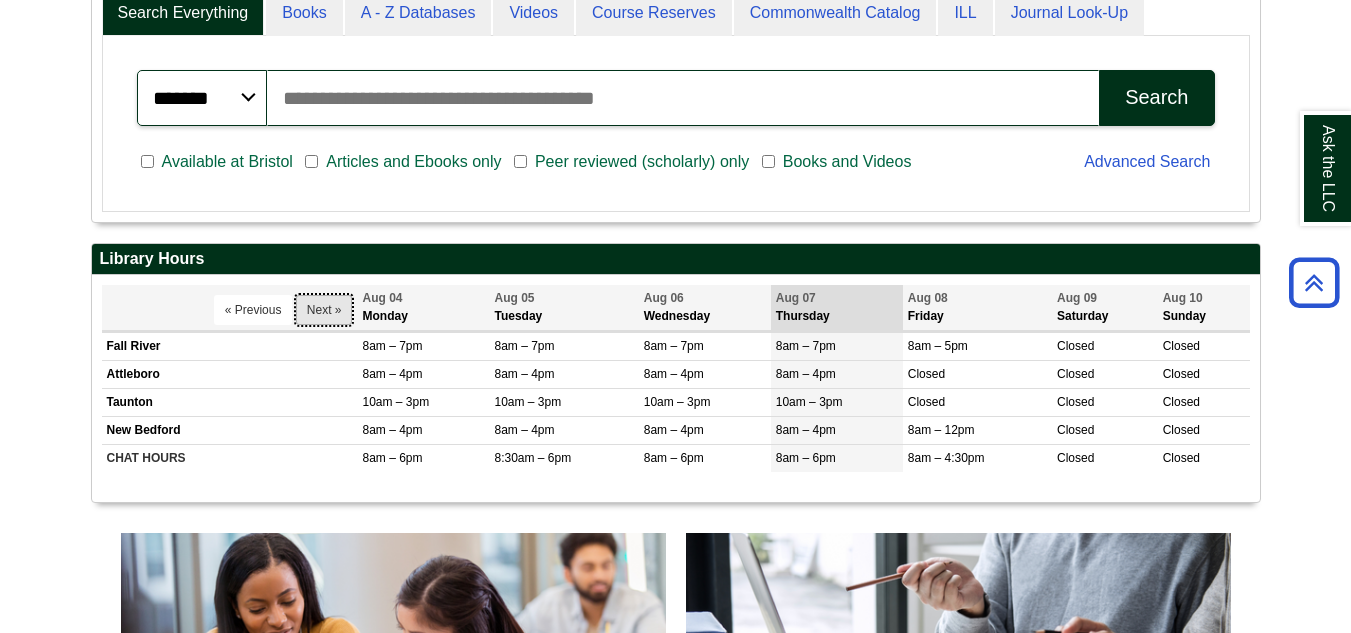 click on "Next »" at bounding box center (324, 310) 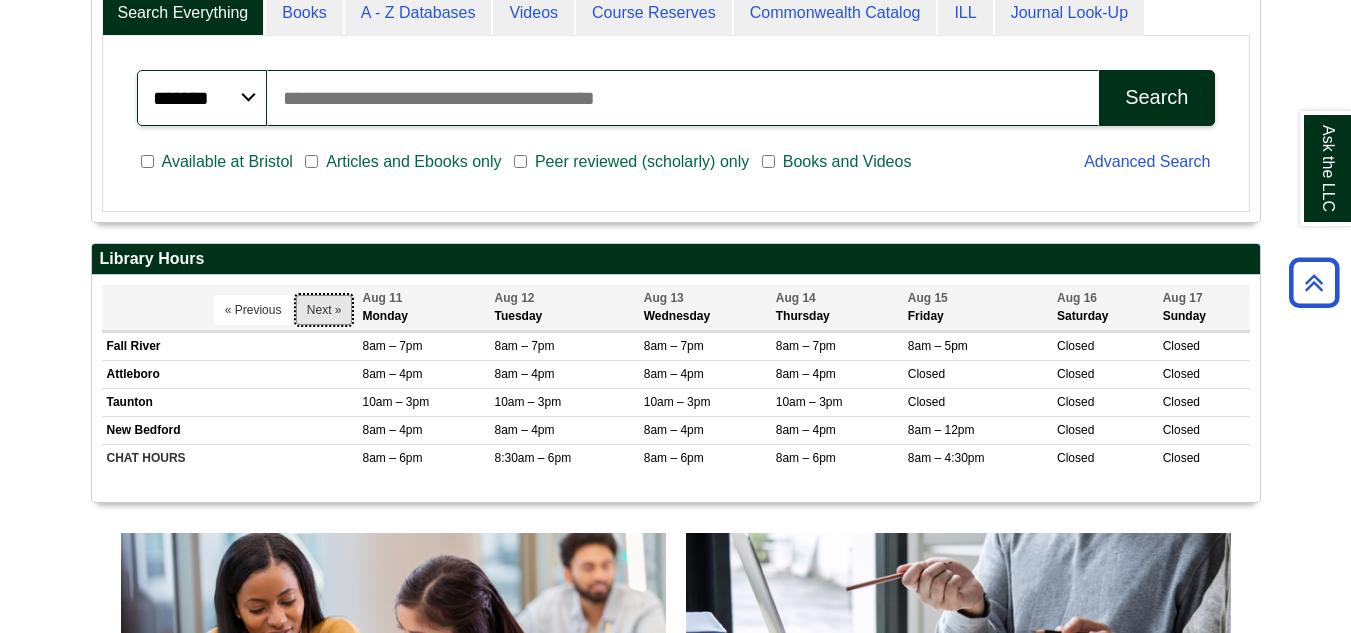 click on "Next »" at bounding box center (324, 310) 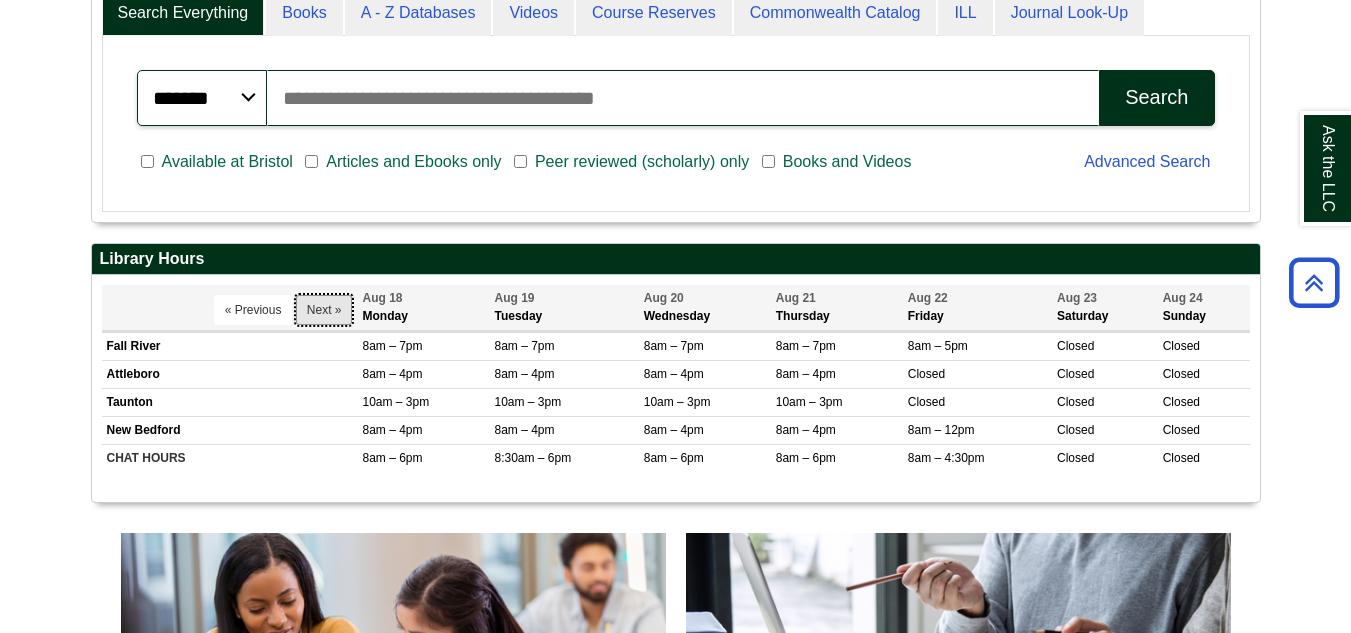 click on "Next »" at bounding box center (324, 310) 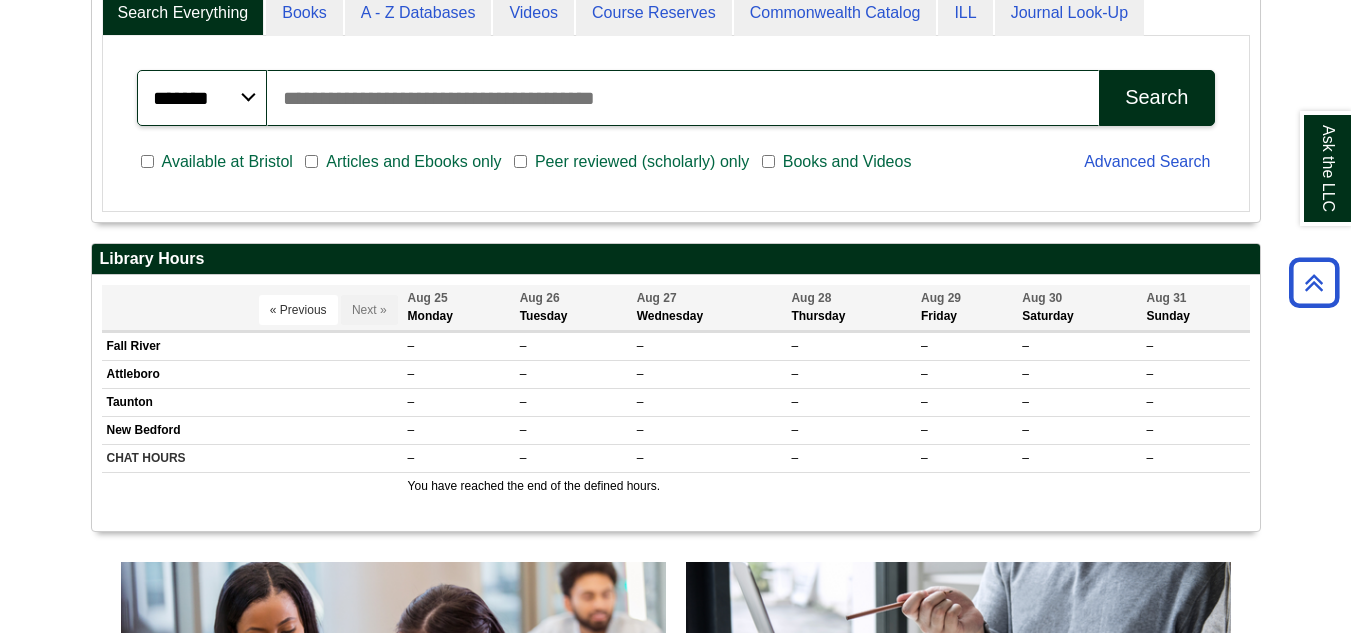 scroll, scrollTop: 10, scrollLeft: 10, axis: both 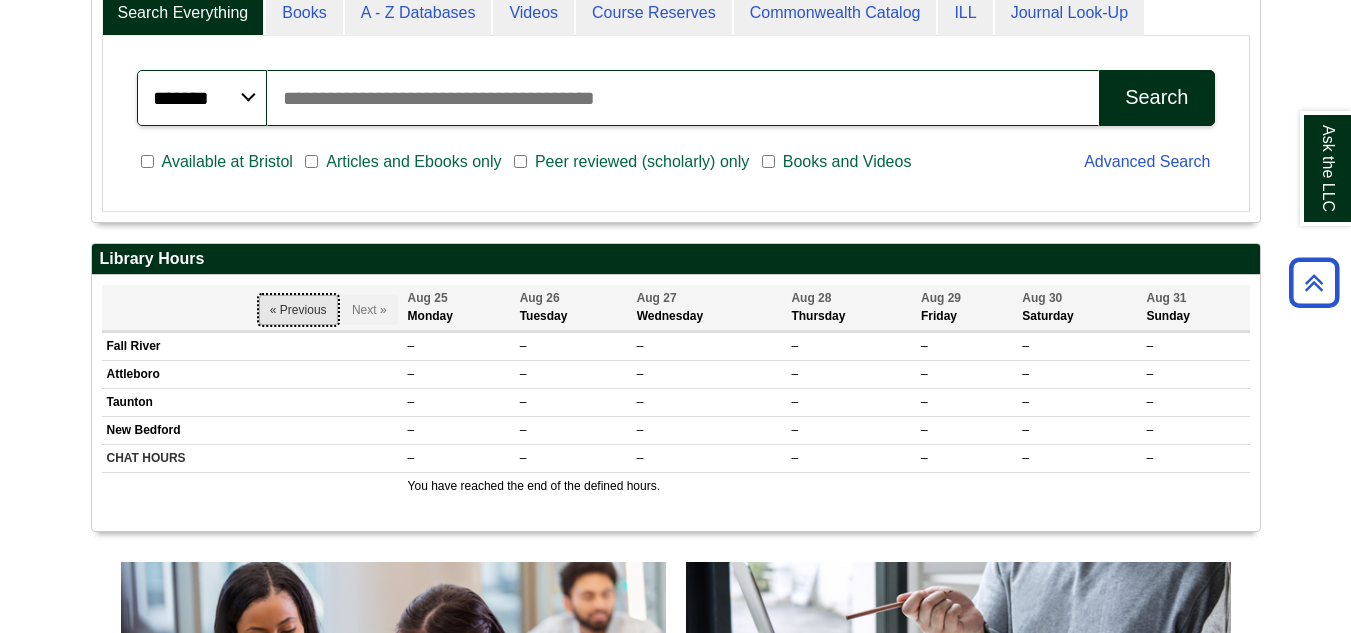 click on "« Previous" at bounding box center [298, 310] 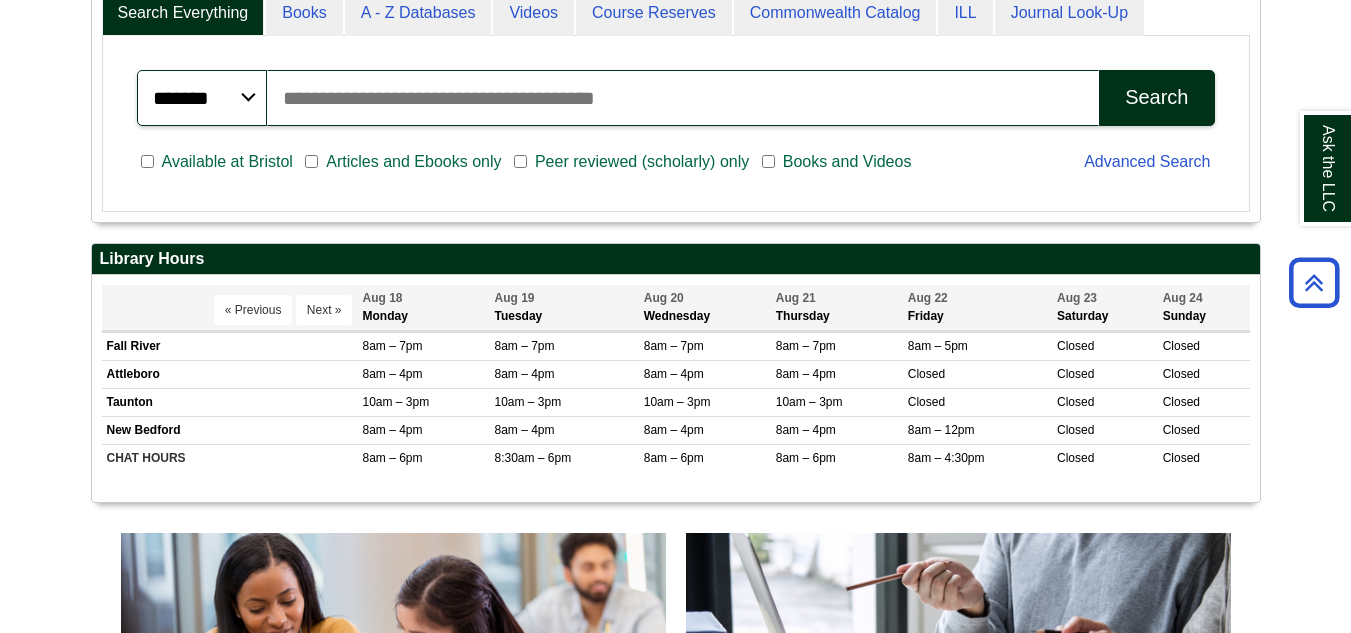 scroll, scrollTop: 227, scrollLeft: 1168, axis: both 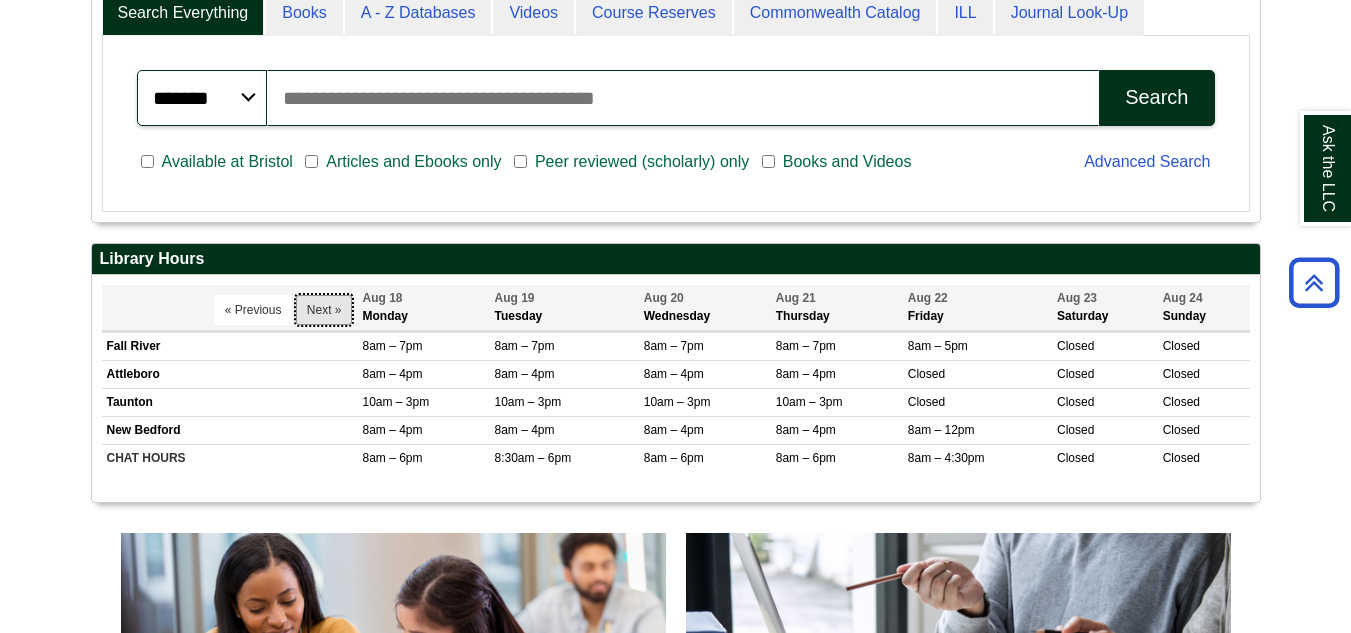 click on "Next »" at bounding box center [324, 310] 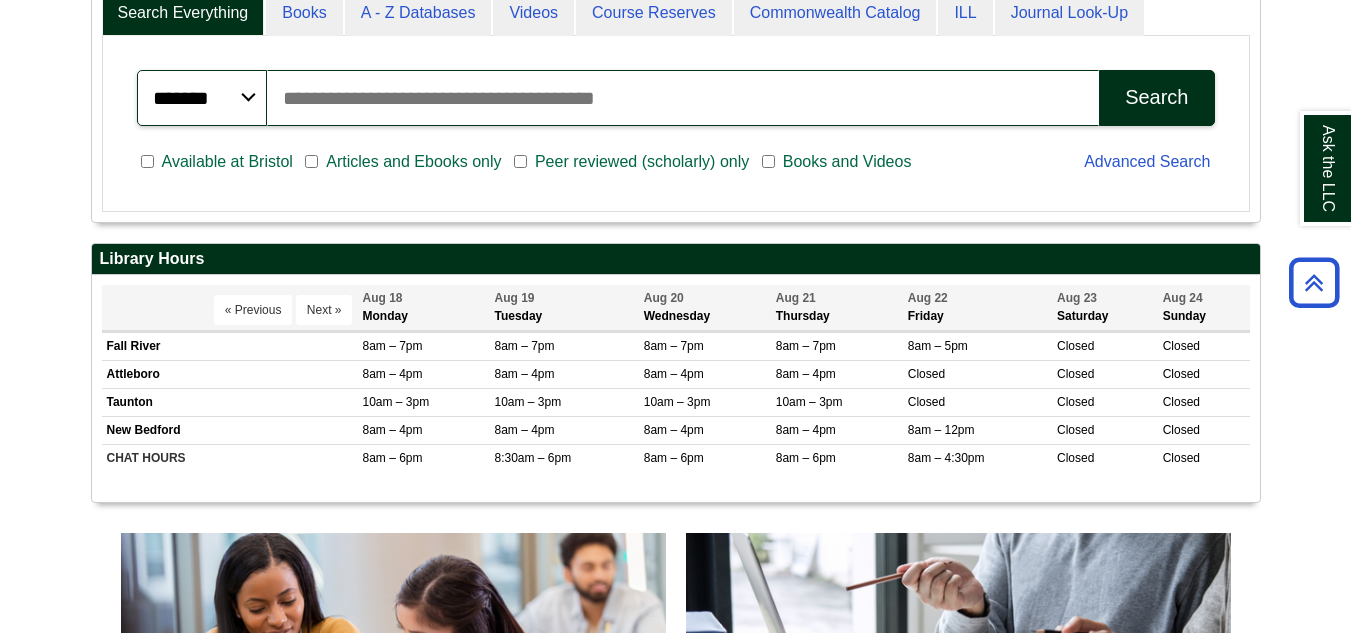 scroll, scrollTop: 10, scrollLeft: 10, axis: both 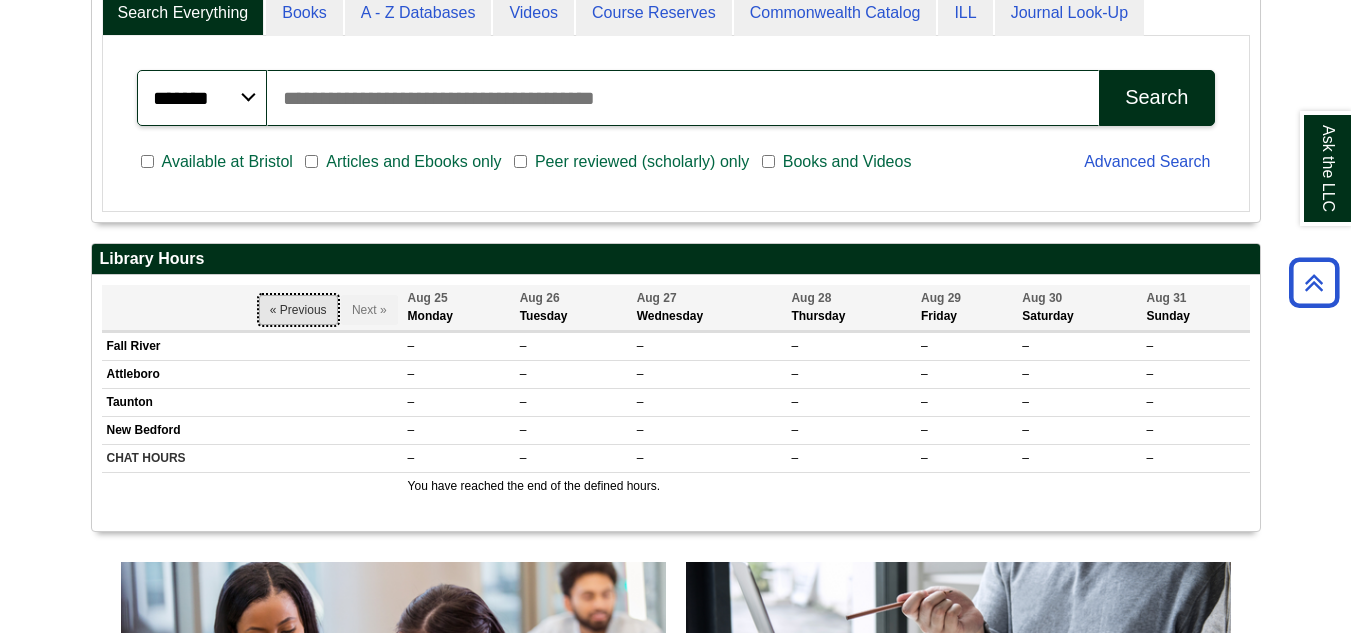 click on "« Previous" at bounding box center [298, 310] 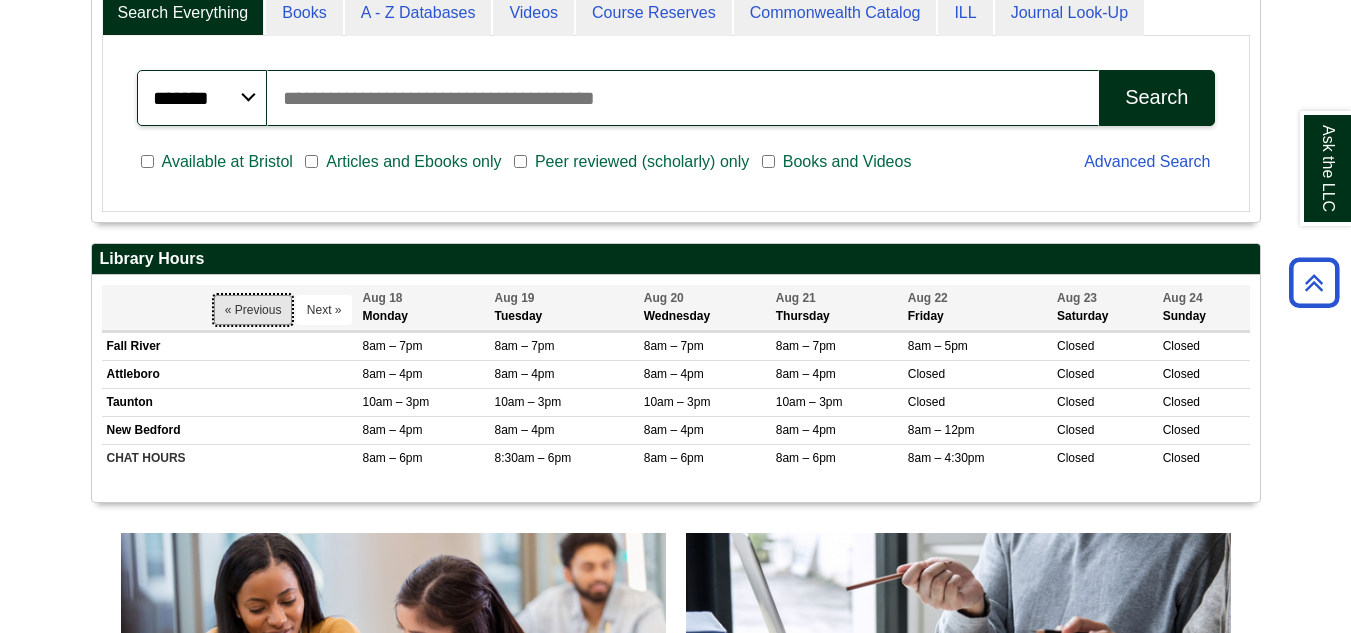 scroll, scrollTop: 227, scrollLeft: 1168, axis: both 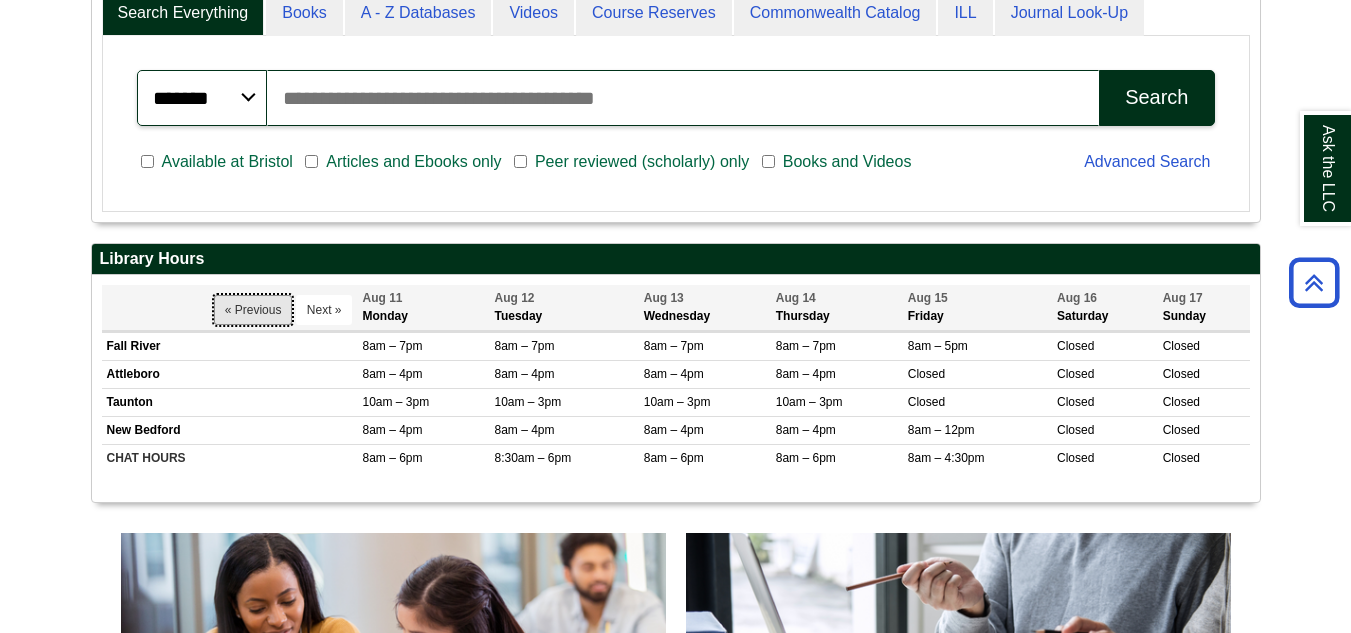 click on "« Previous" at bounding box center [253, 310] 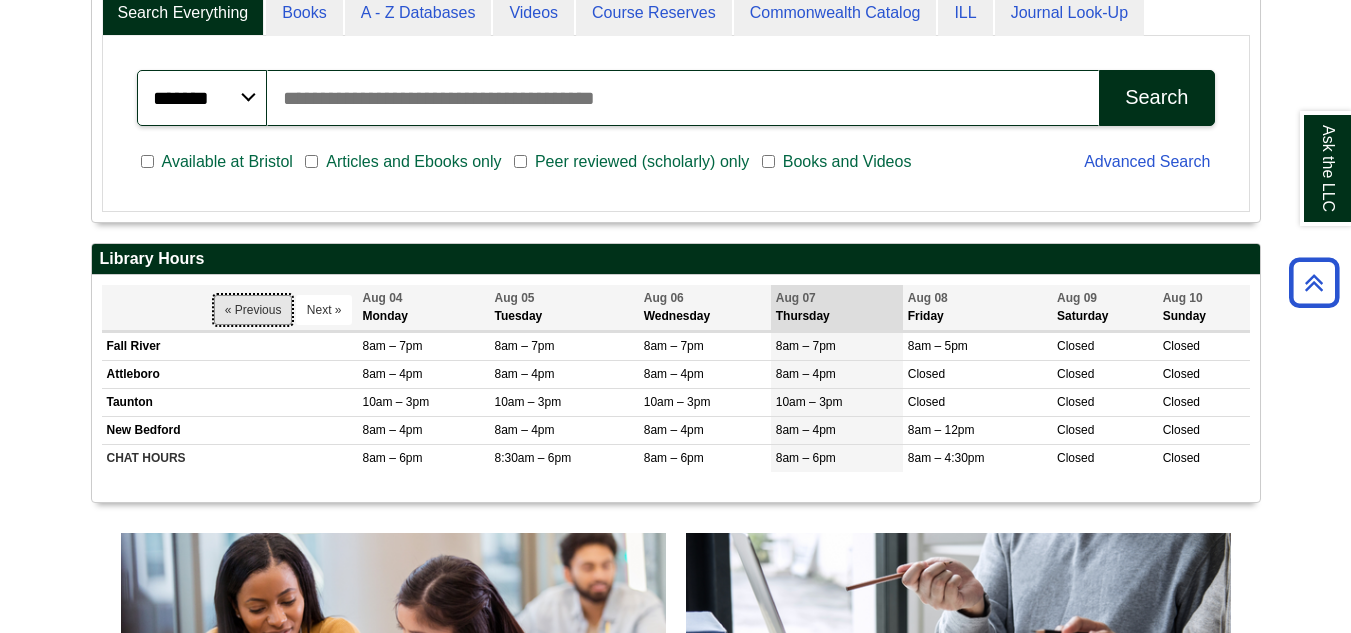click on "« Previous" at bounding box center (253, 310) 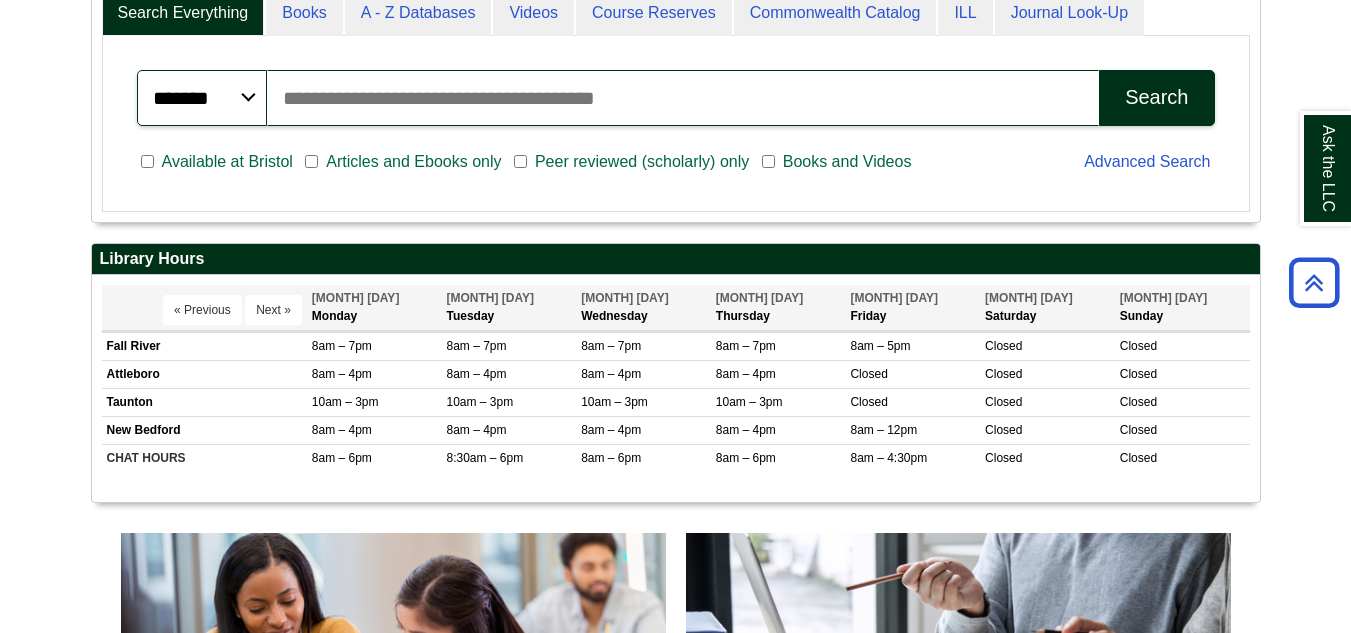 click on "« Previous" at bounding box center (202, 310) 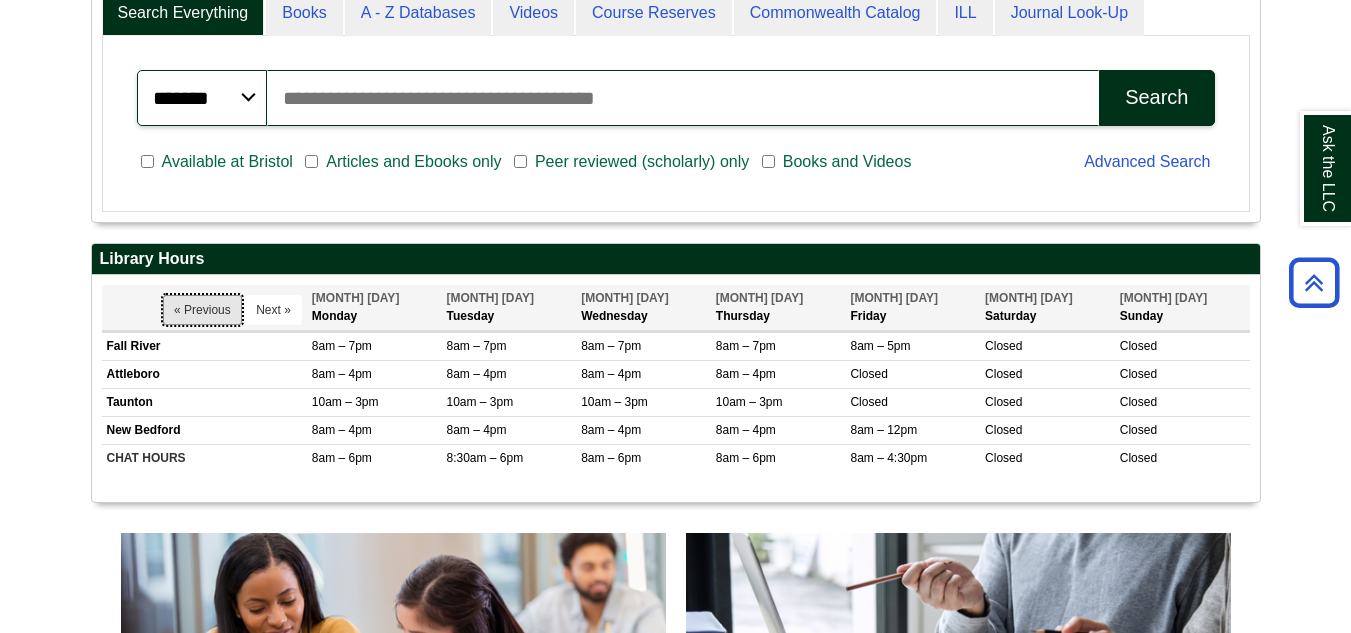 click on "« Previous" at bounding box center [202, 310] 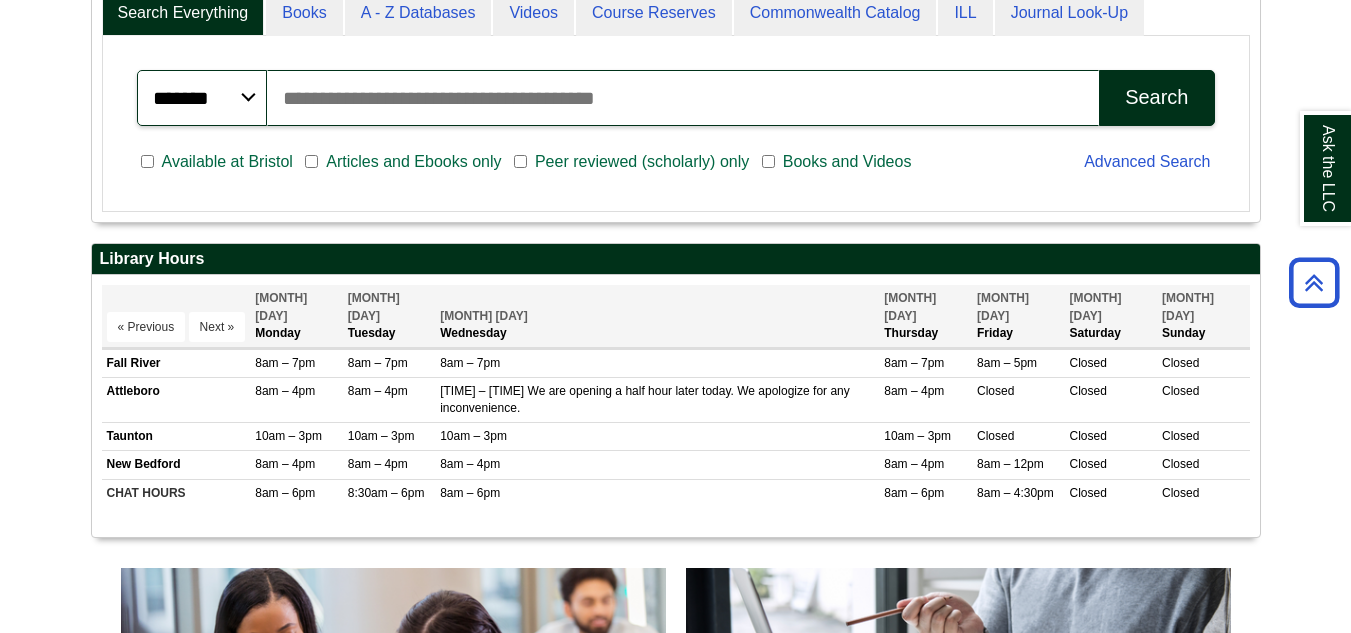 click on "Jul 07
Monday" at bounding box center (296, 316) 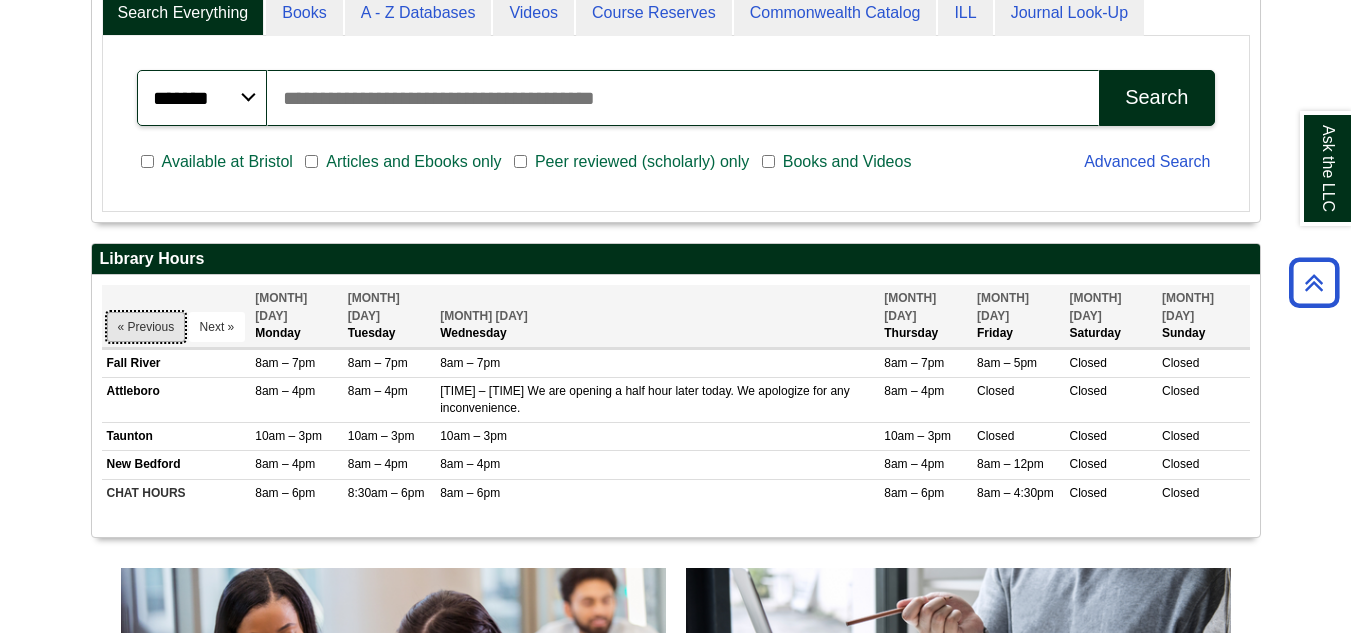 click on "« Previous" at bounding box center [146, 327] 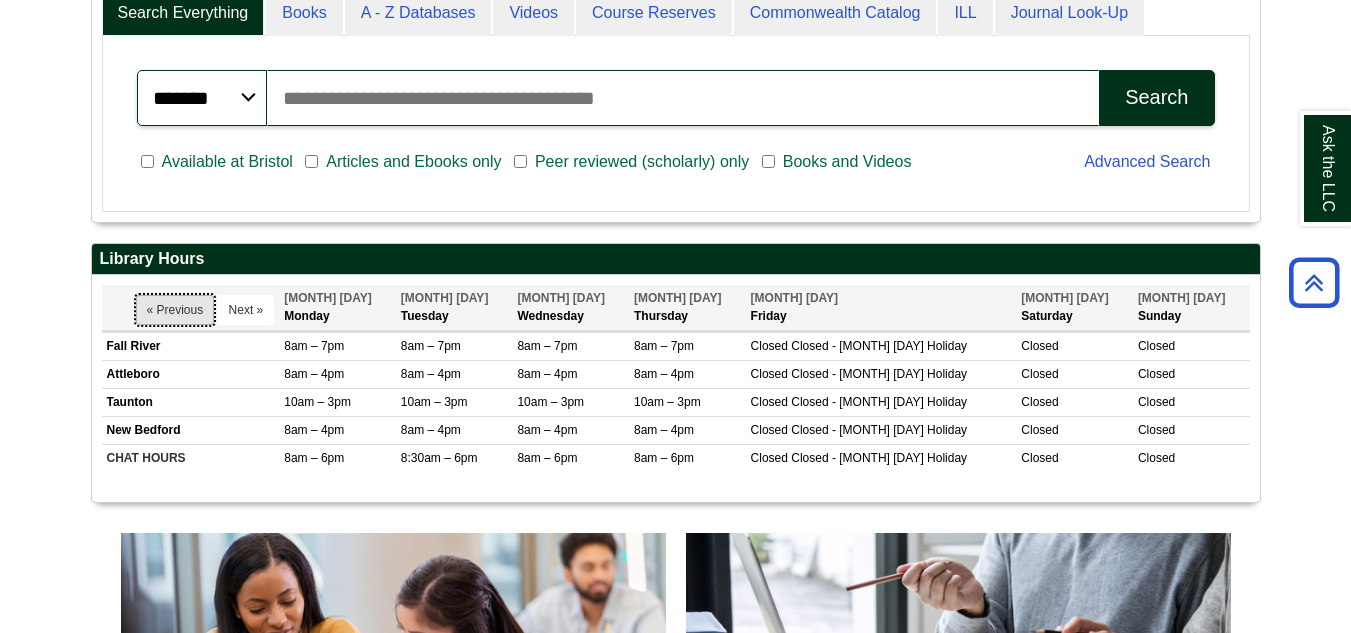click on "« Previous" at bounding box center [175, 310] 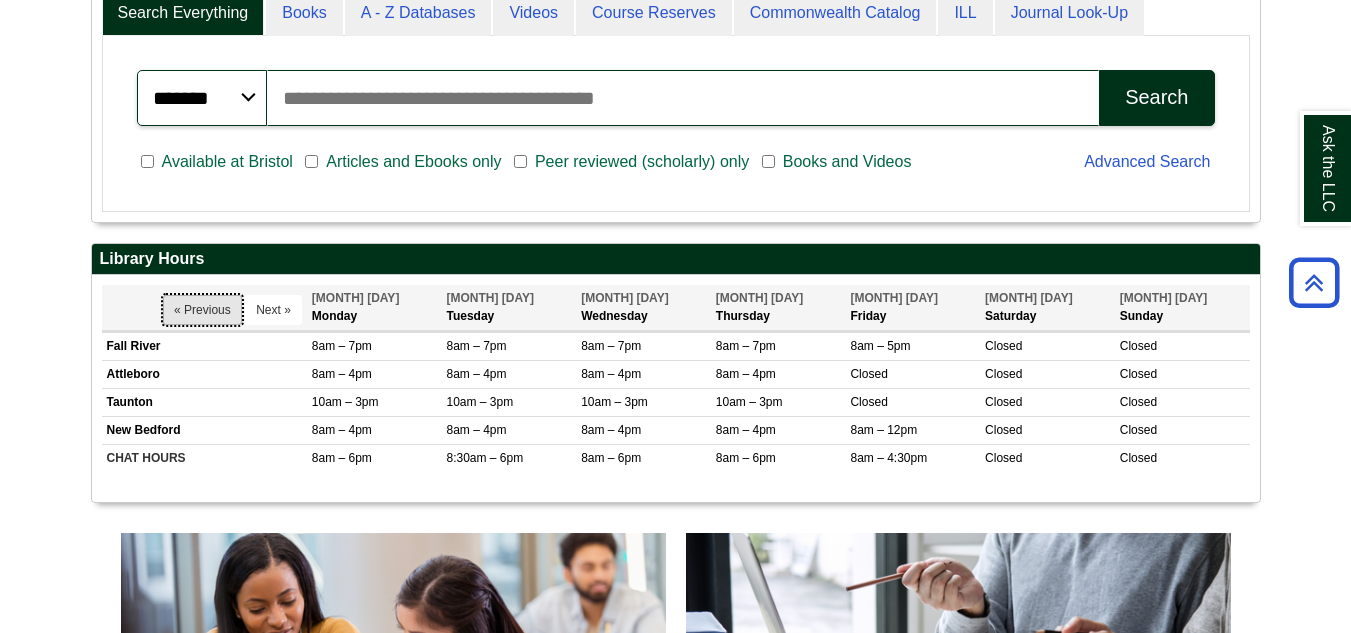 click on "« Previous" at bounding box center [202, 310] 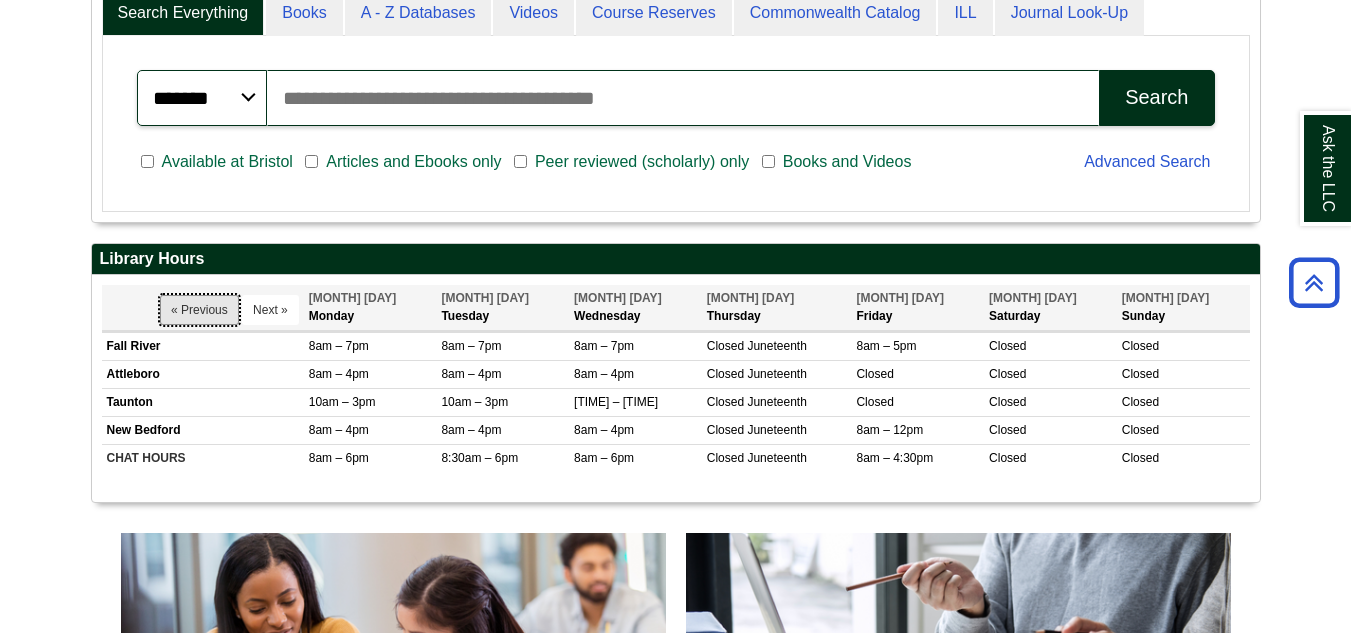 click on "« Previous" at bounding box center (199, 310) 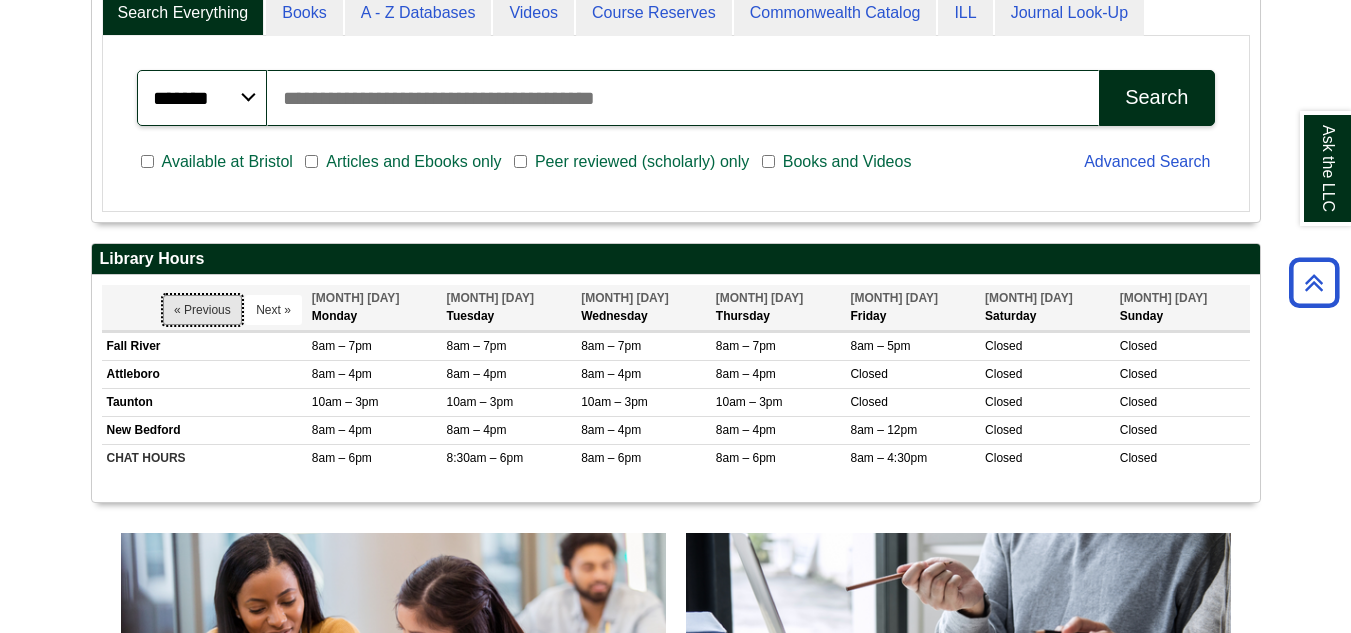 click on "« Previous" at bounding box center [202, 310] 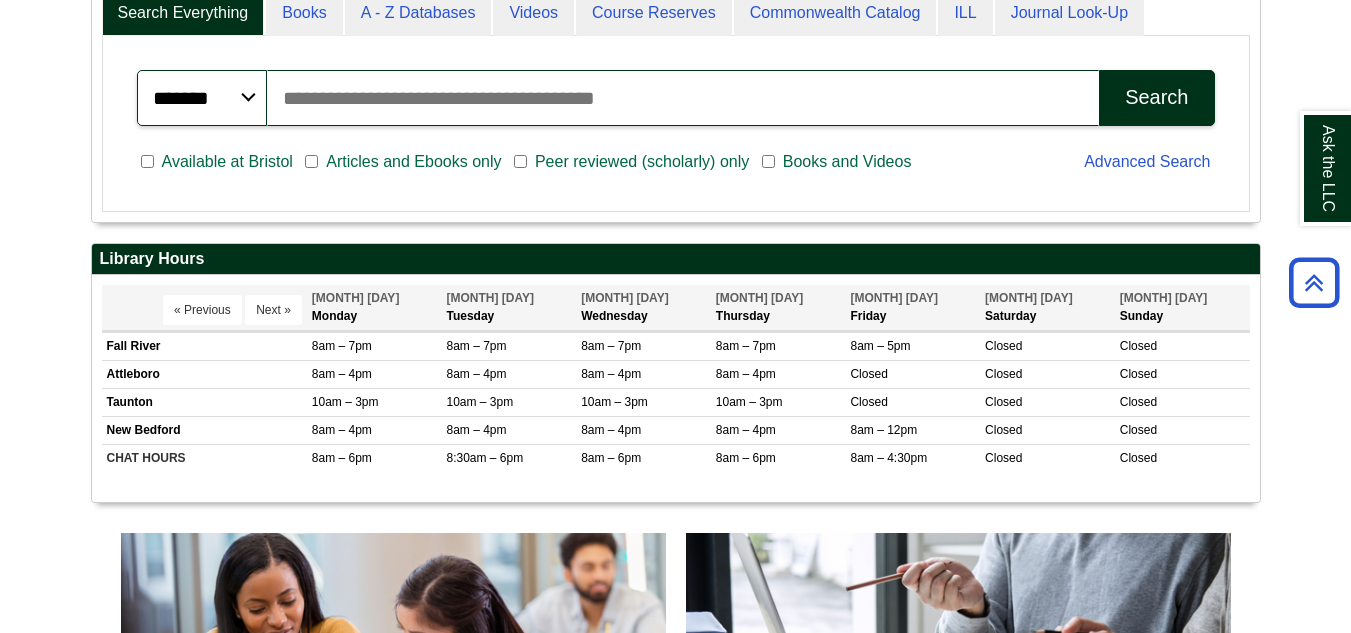 click on "« Previous" at bounding box center (202, 310) 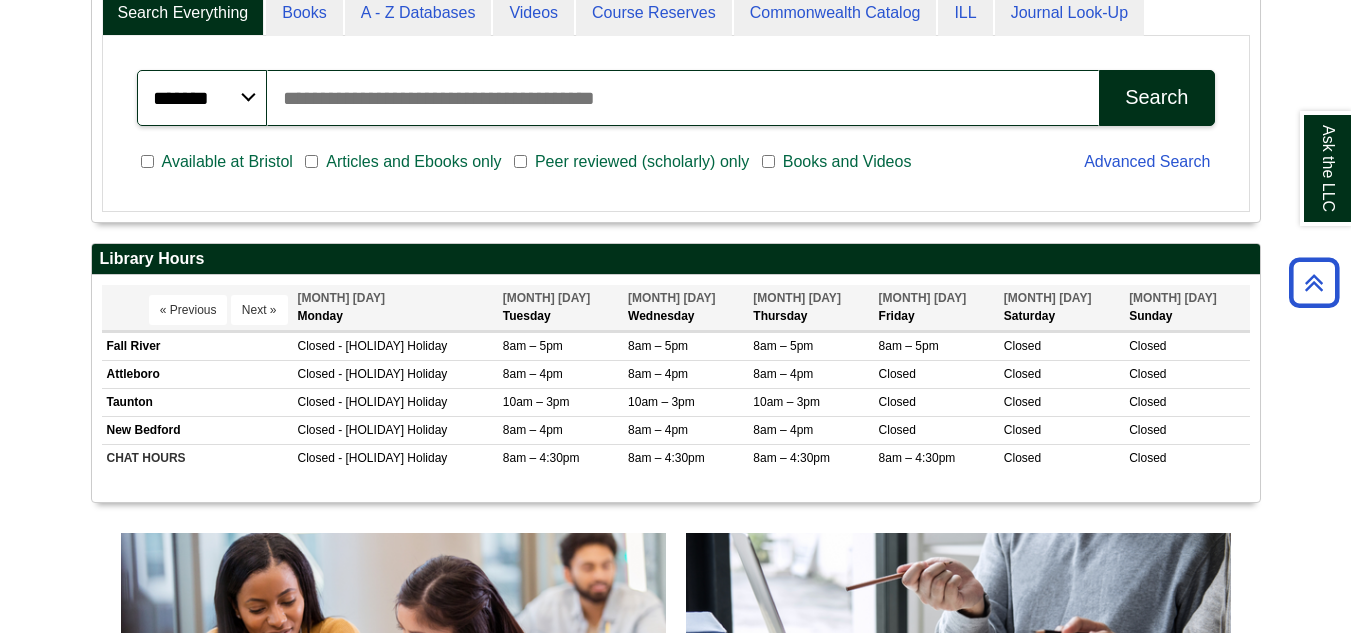 click on "« Previous" at bounding box center (188, 310) 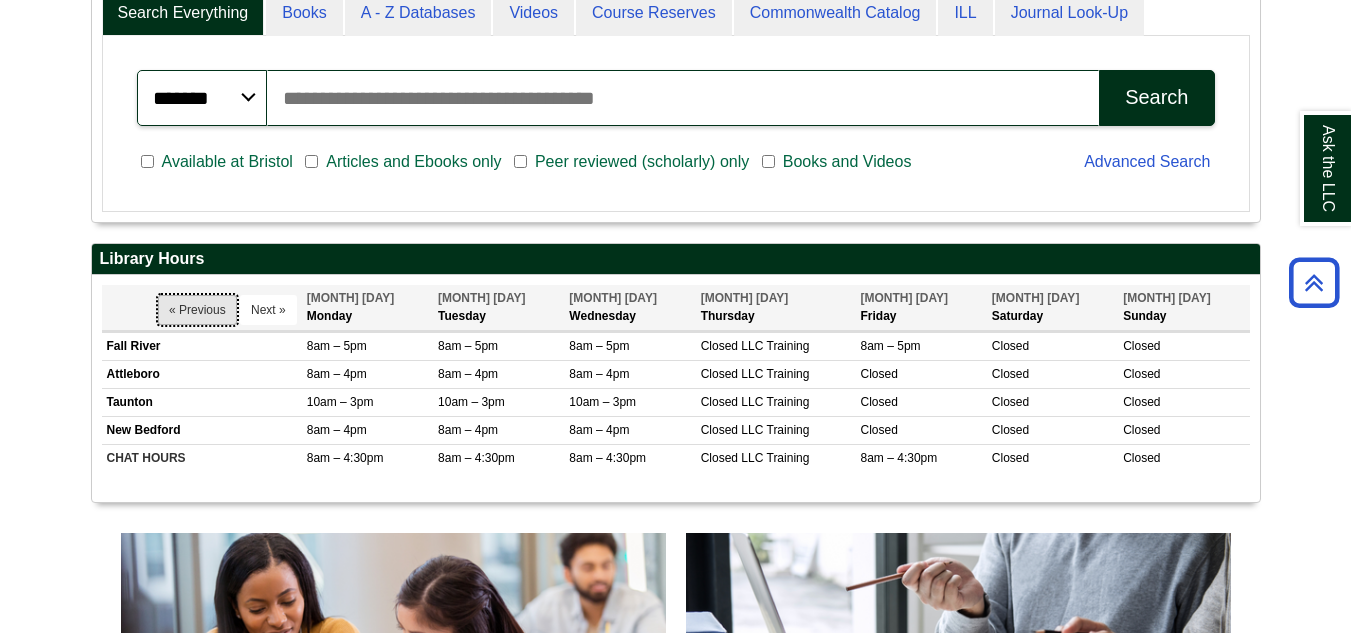 click on "« Previous" at bounding box center (197, 310) 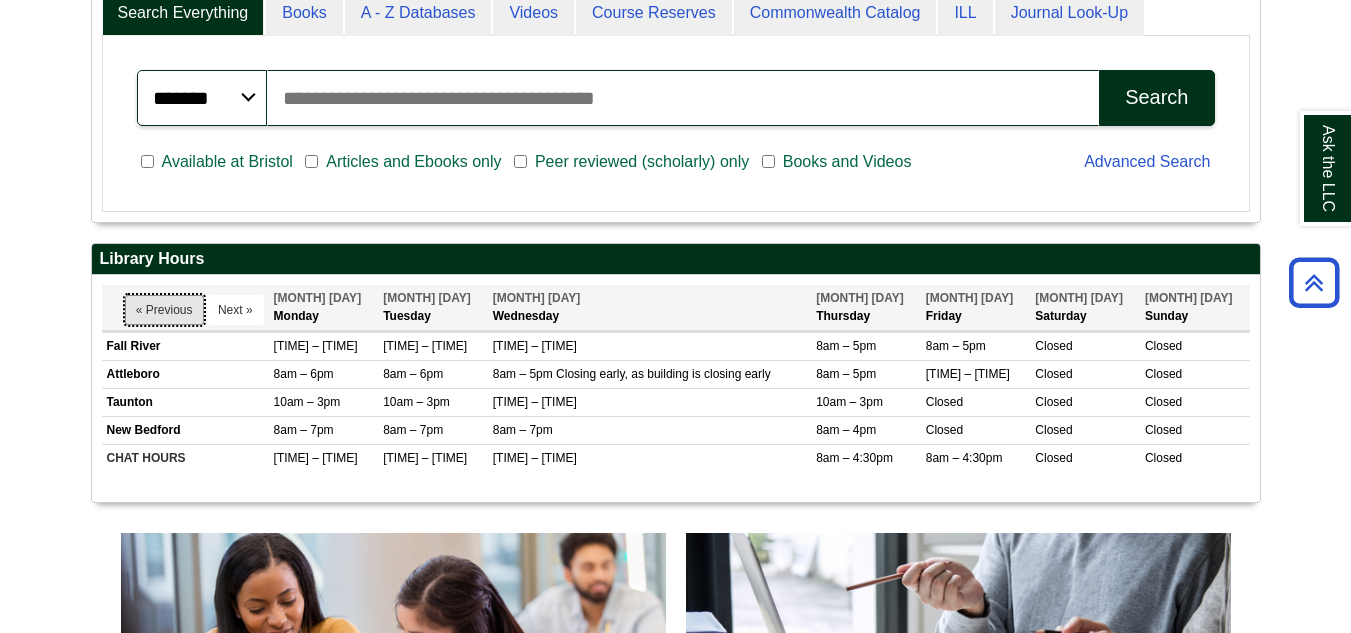 click on "« Previous" at bounding box center (164, 310) 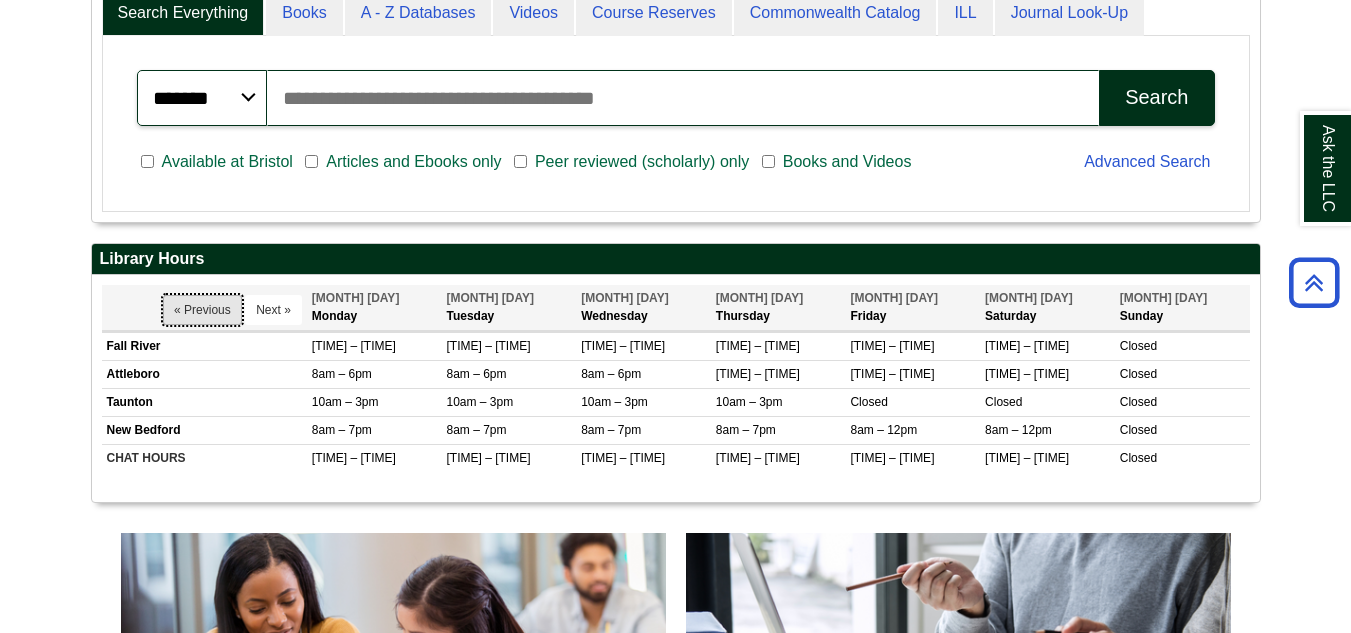 click on "« Previous" at bounding box center [202, 310] 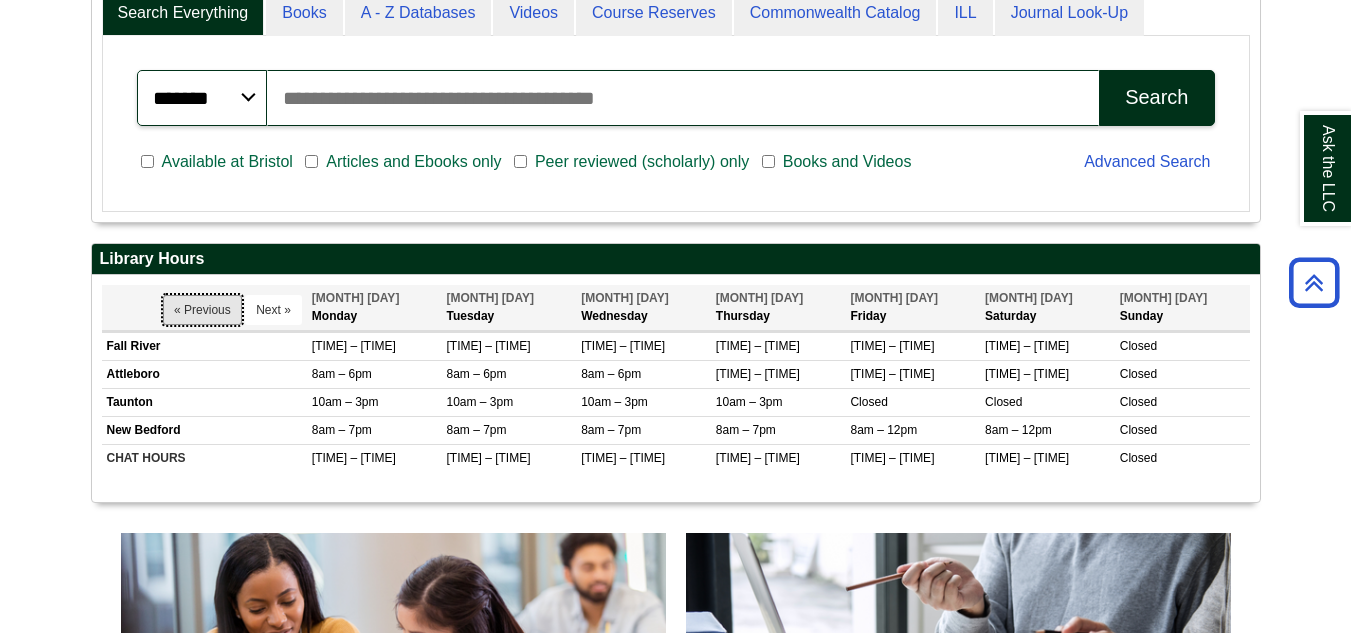 click on "« Previous" at bounding box center (202, 310) 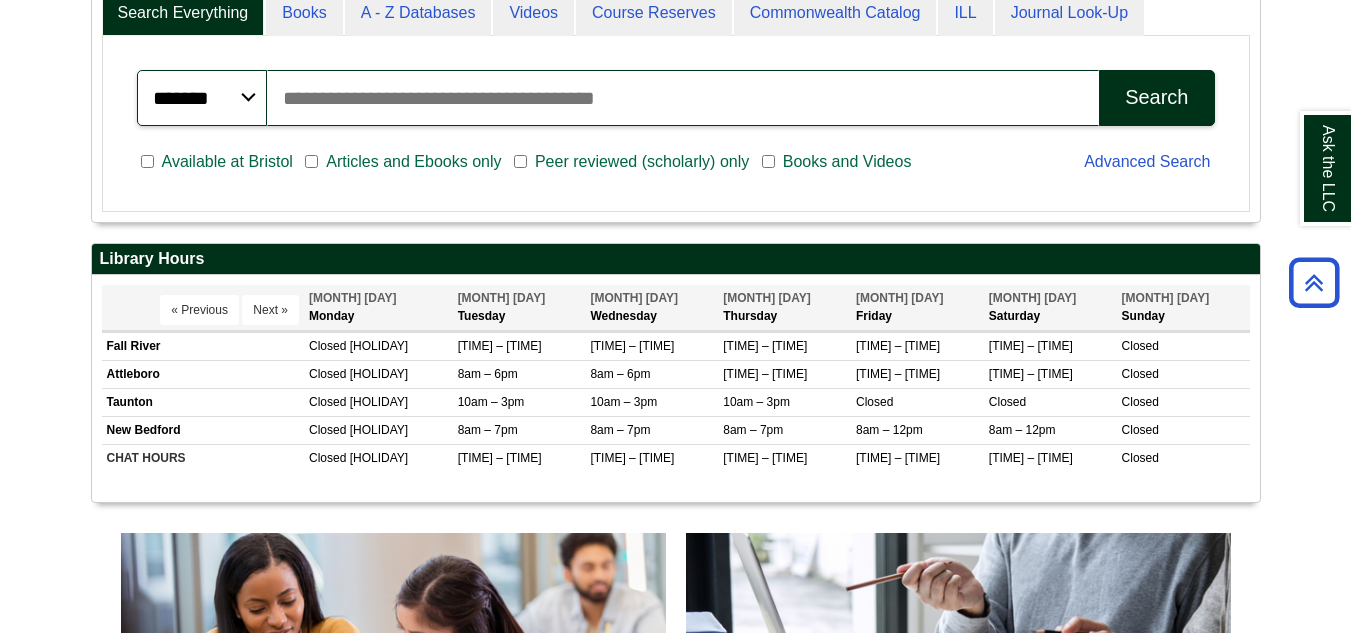 click on "« Previous" at bounding box center (199, 310) 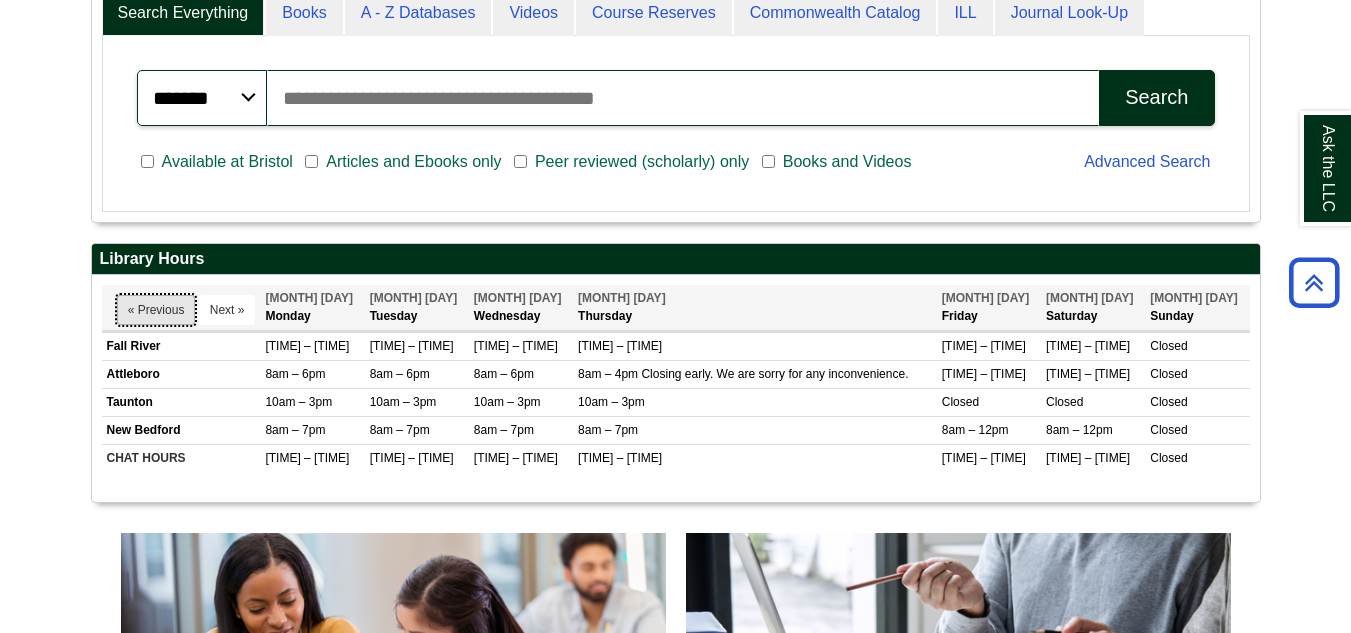 click on "« Previous" at bounding box center (156, 310) 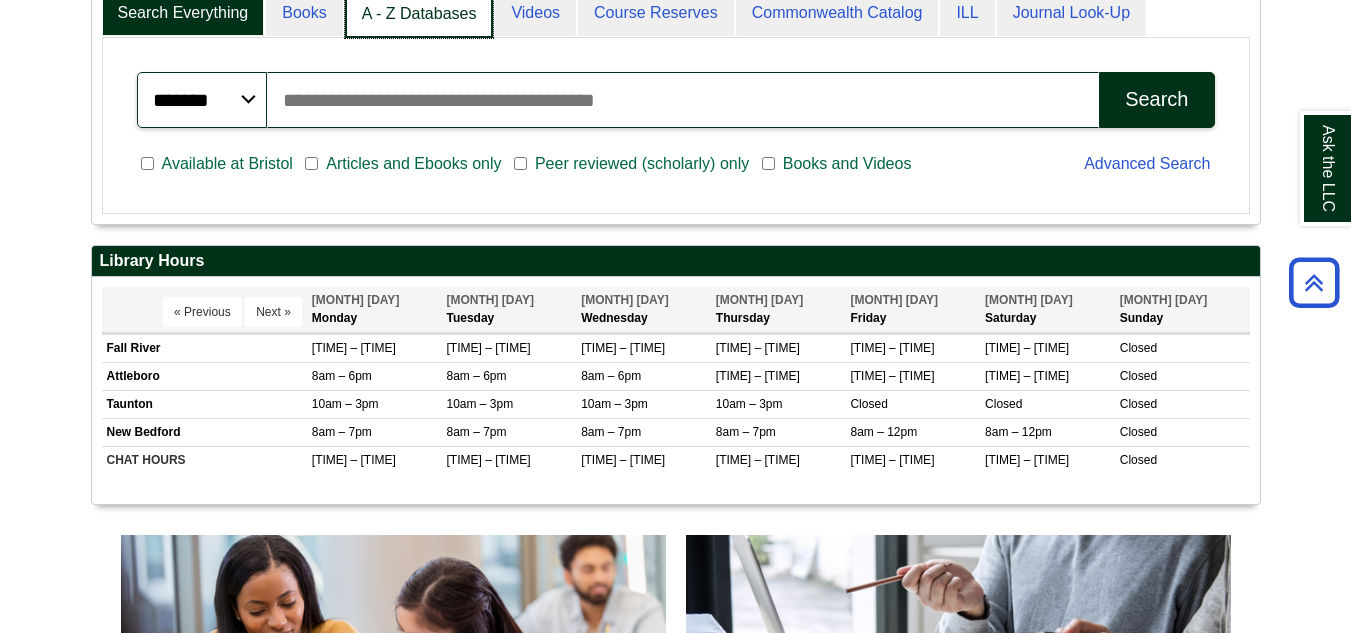 scroll, scrollTop: 10, scrollLeft: 10, axis: both 